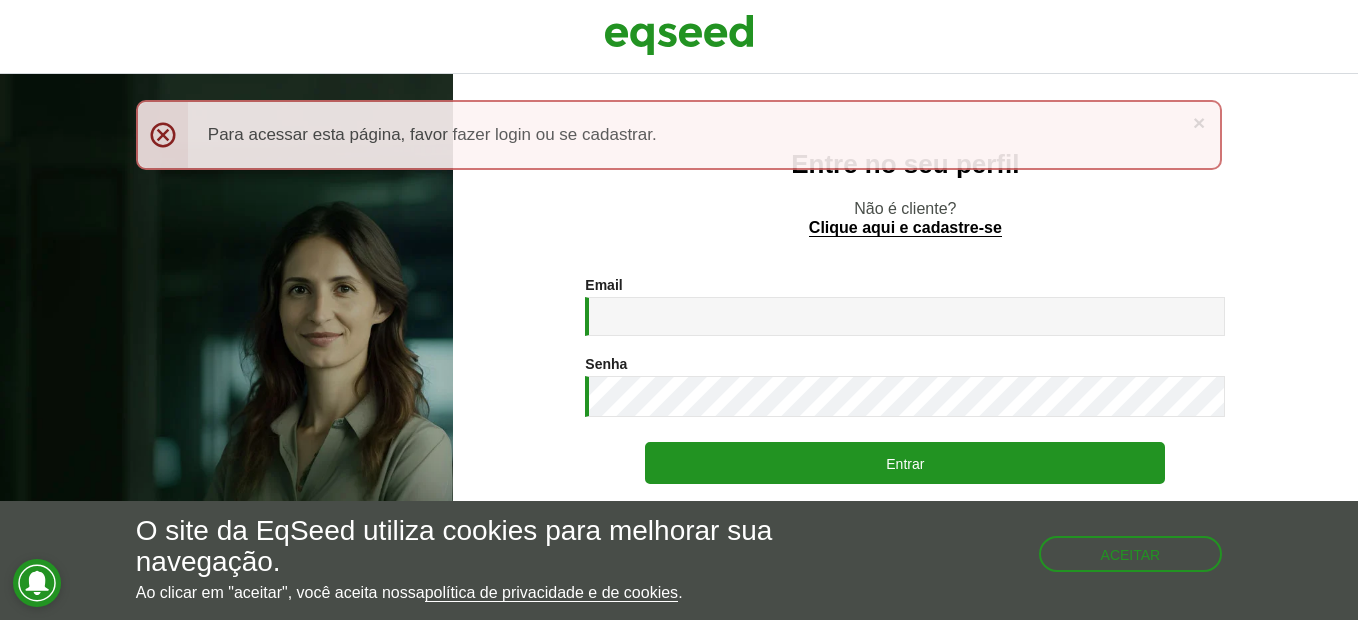scroll, scrollTop: 0, scrollLeft: 0, axis: both 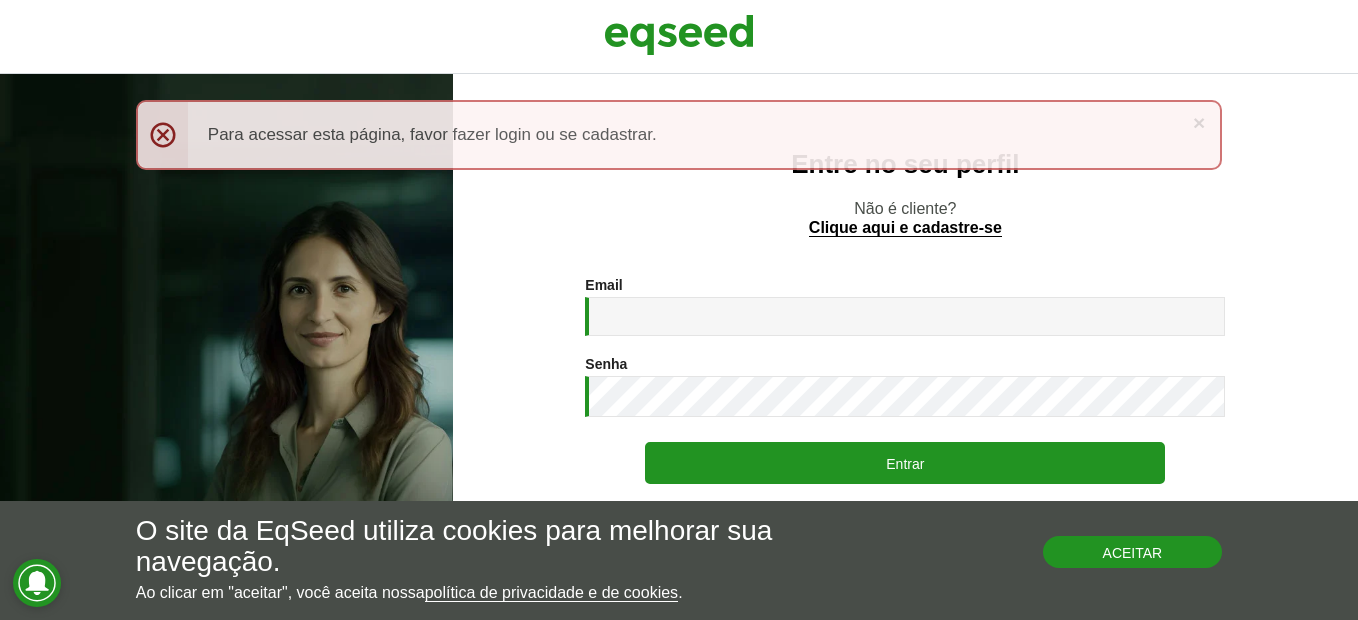 click on "Aceitar" at bounding box center (1133, 552) 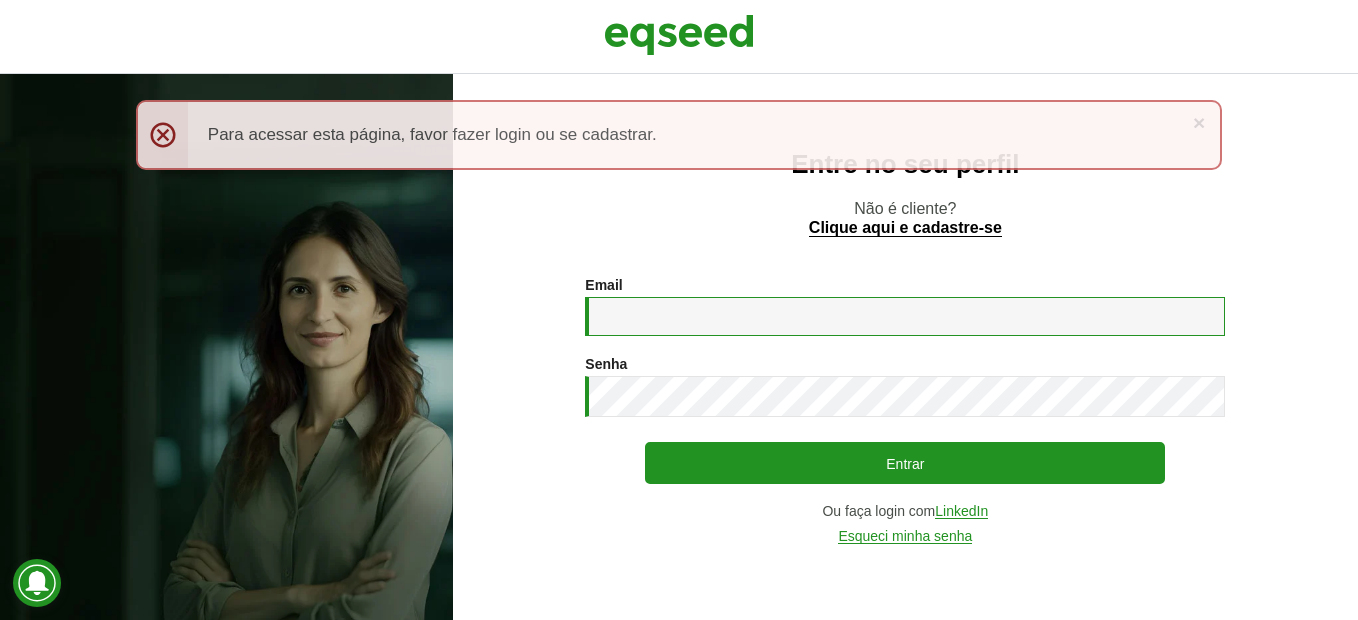 click on "Email  *" at bounding box center (905, 316) 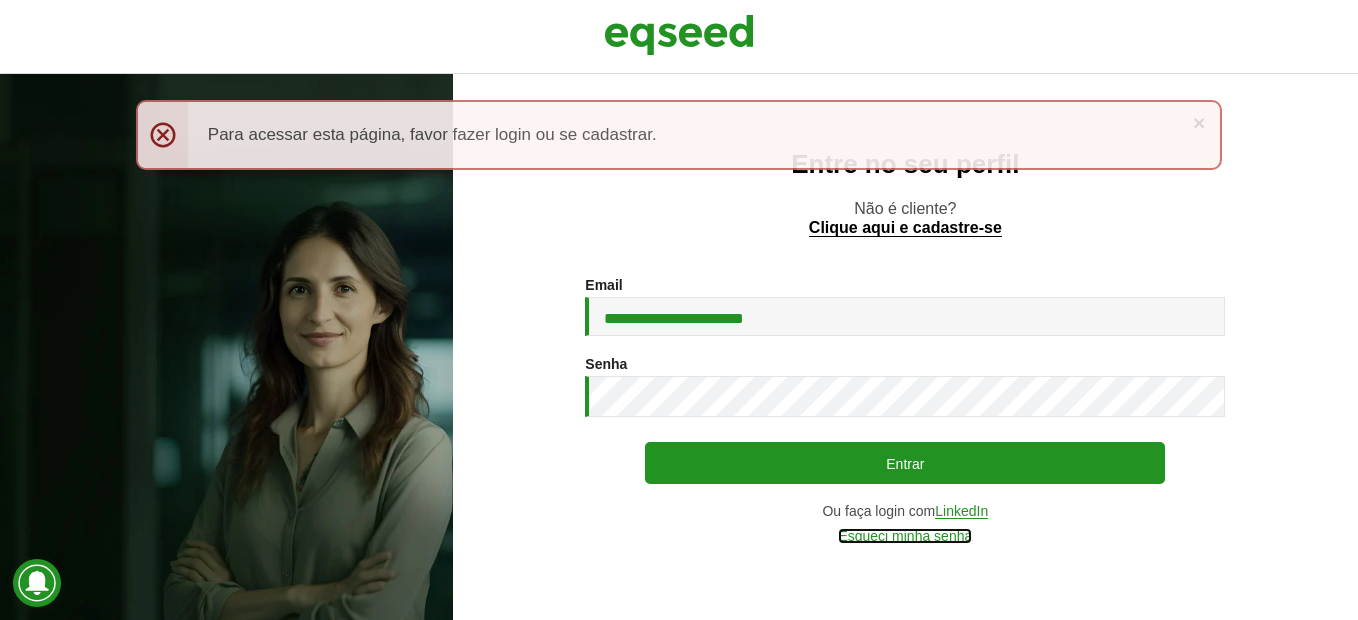 click on "Esqueci minha senha" at bounding box center (905, 536) 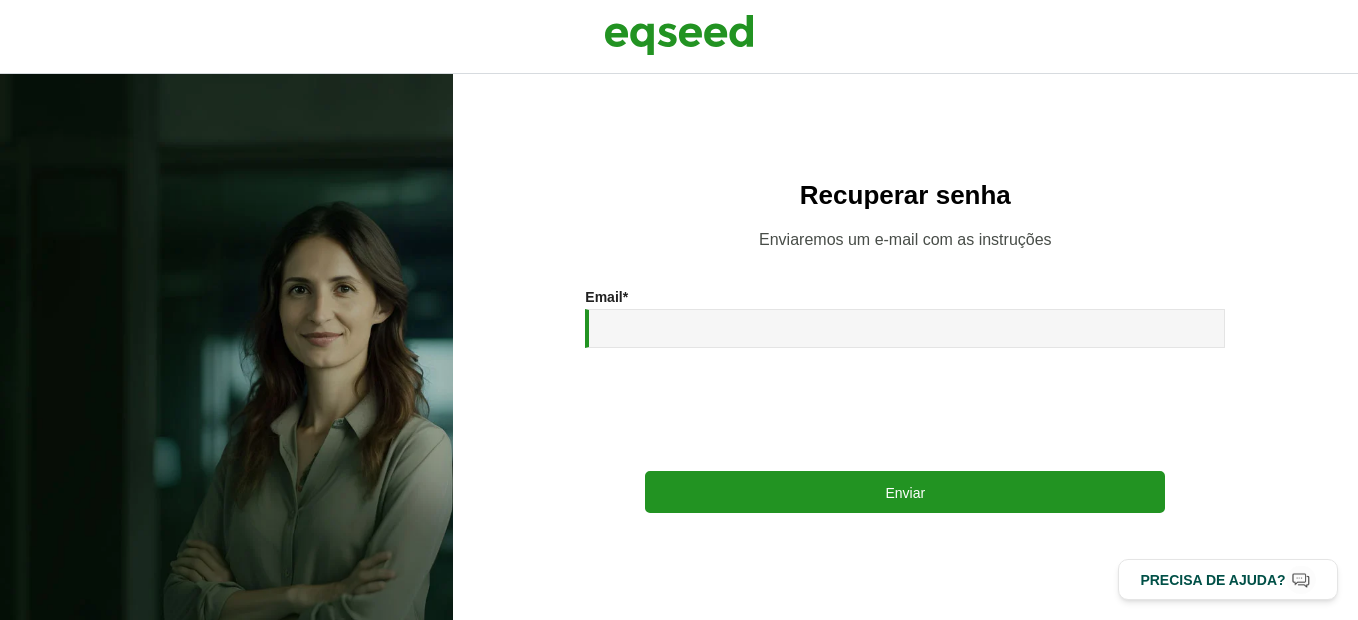 scroll, scrollTop: 0, scrollLeft: 0, axis: both 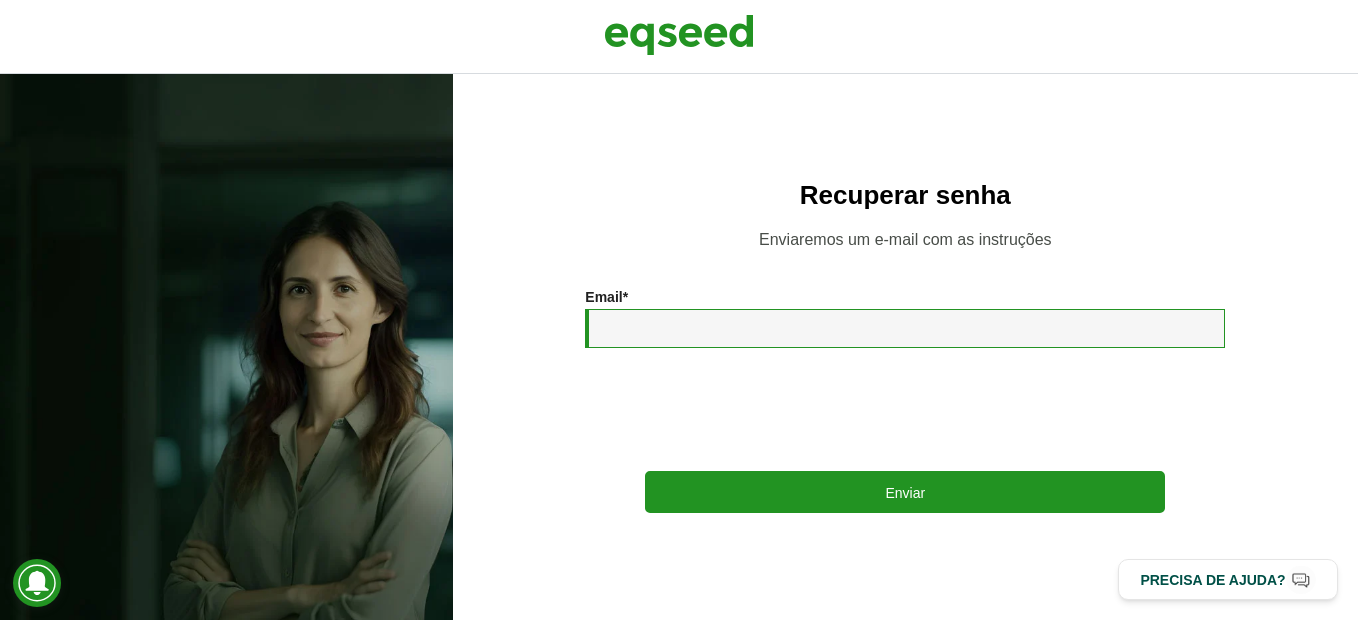 click on "Email  *" at bounding box center [905, 328] 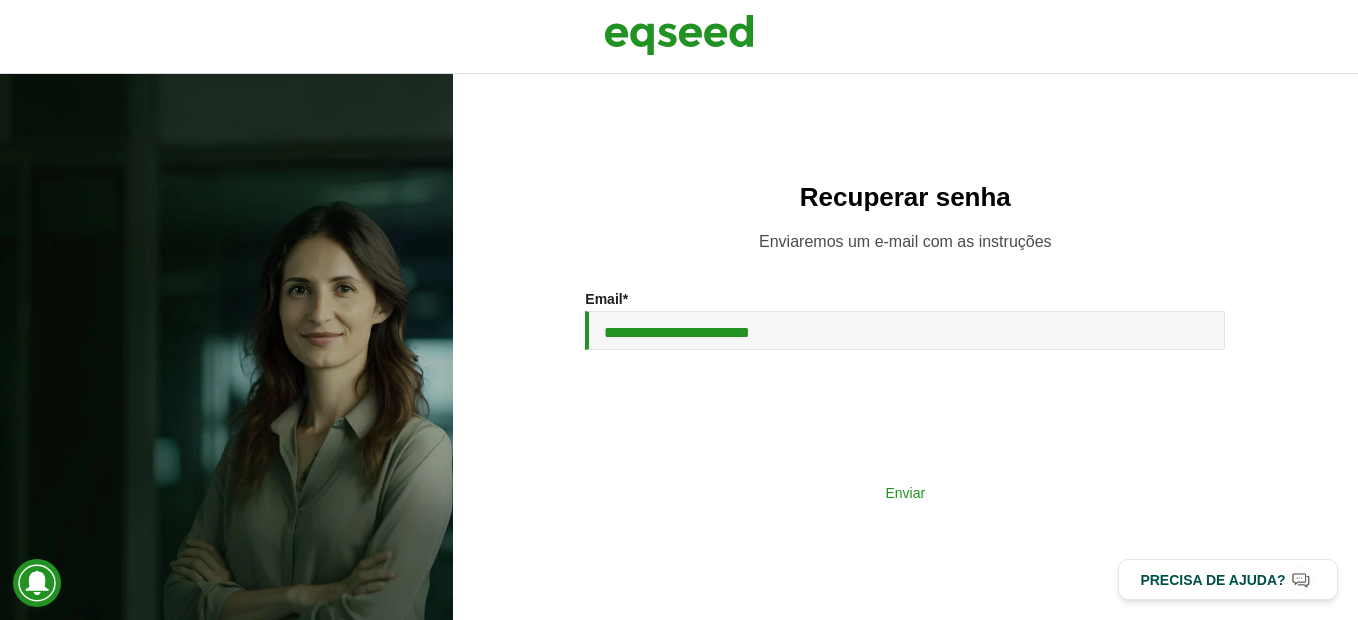 click on "Enviar" at bounding box center (905, 492) 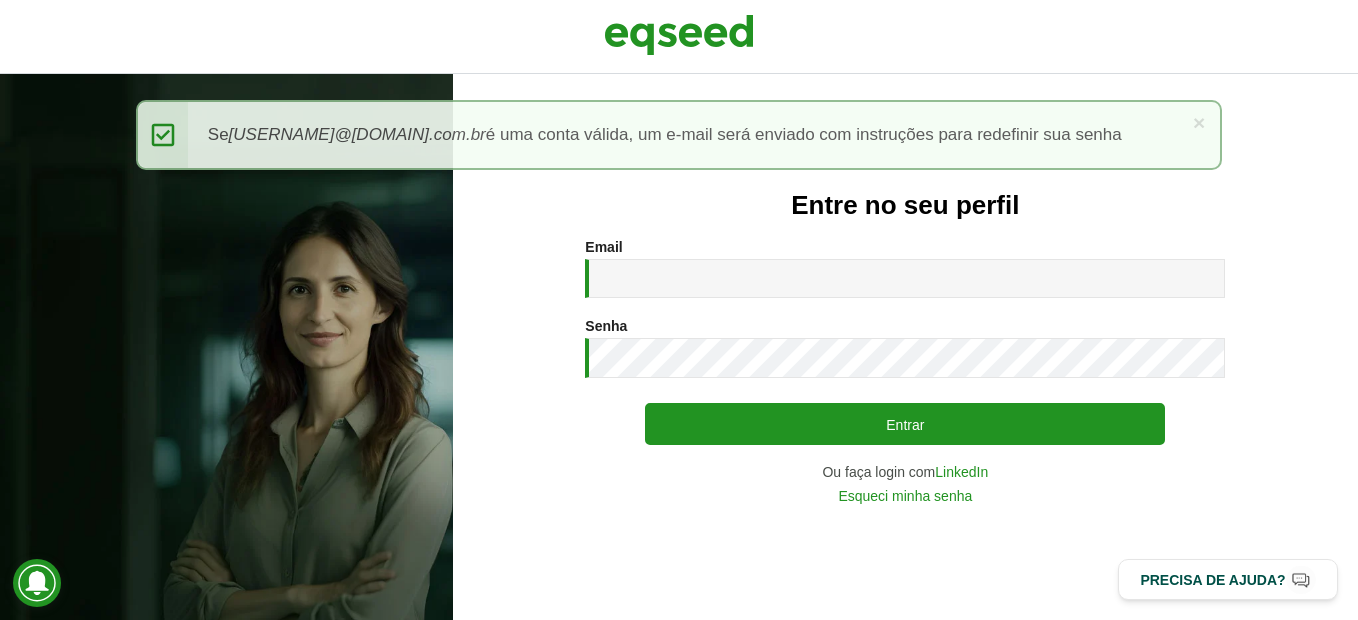 scroll, scrollTop: 0, scrollLeft: 0, axis: both 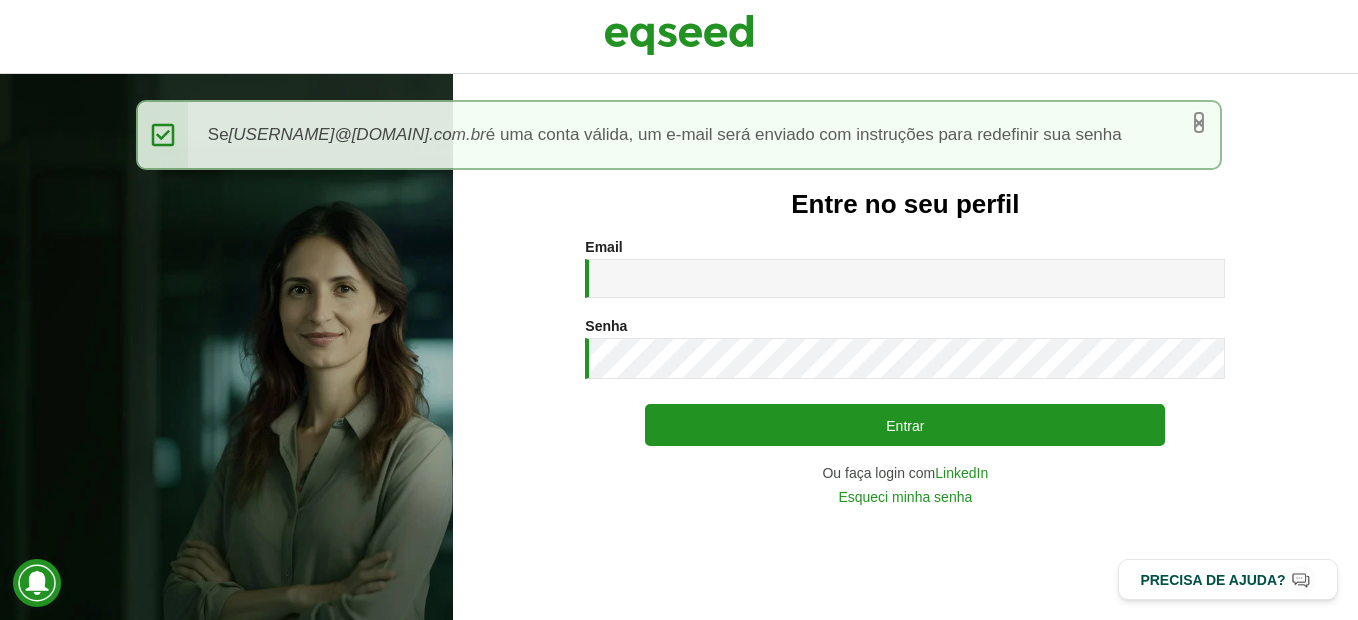 click on "×" at bounding box center (1199, 122) 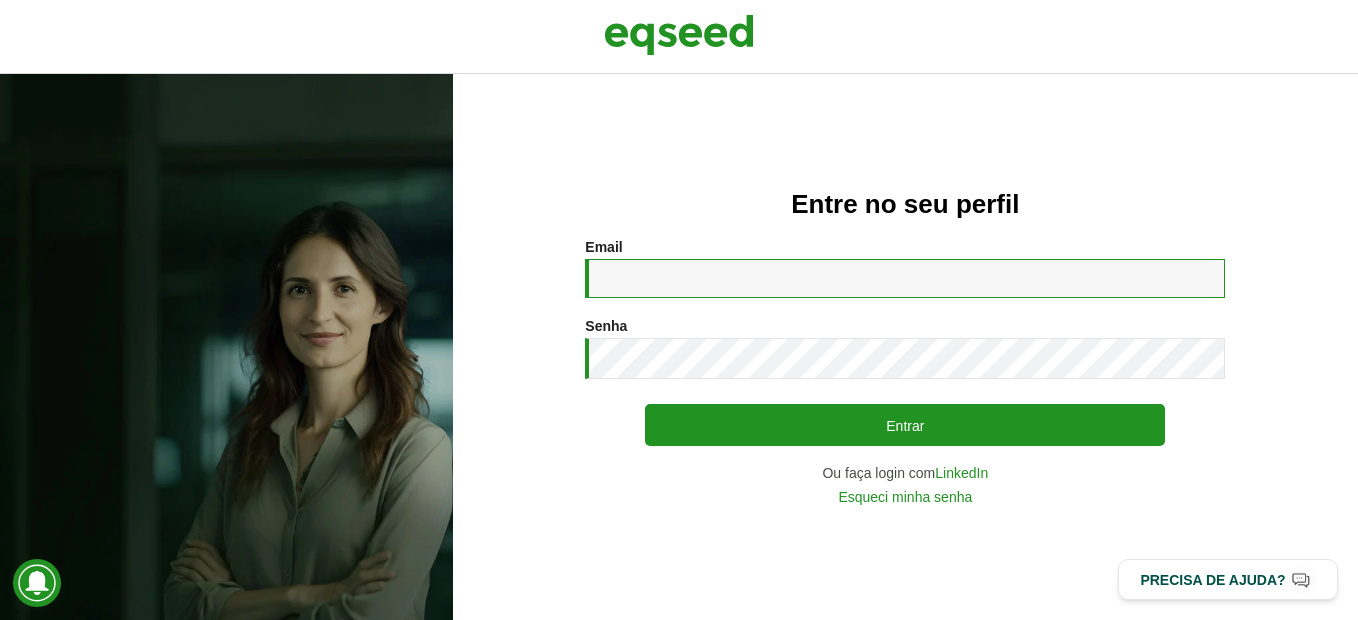 click on "Email  *" at bounding box center [905, 278] 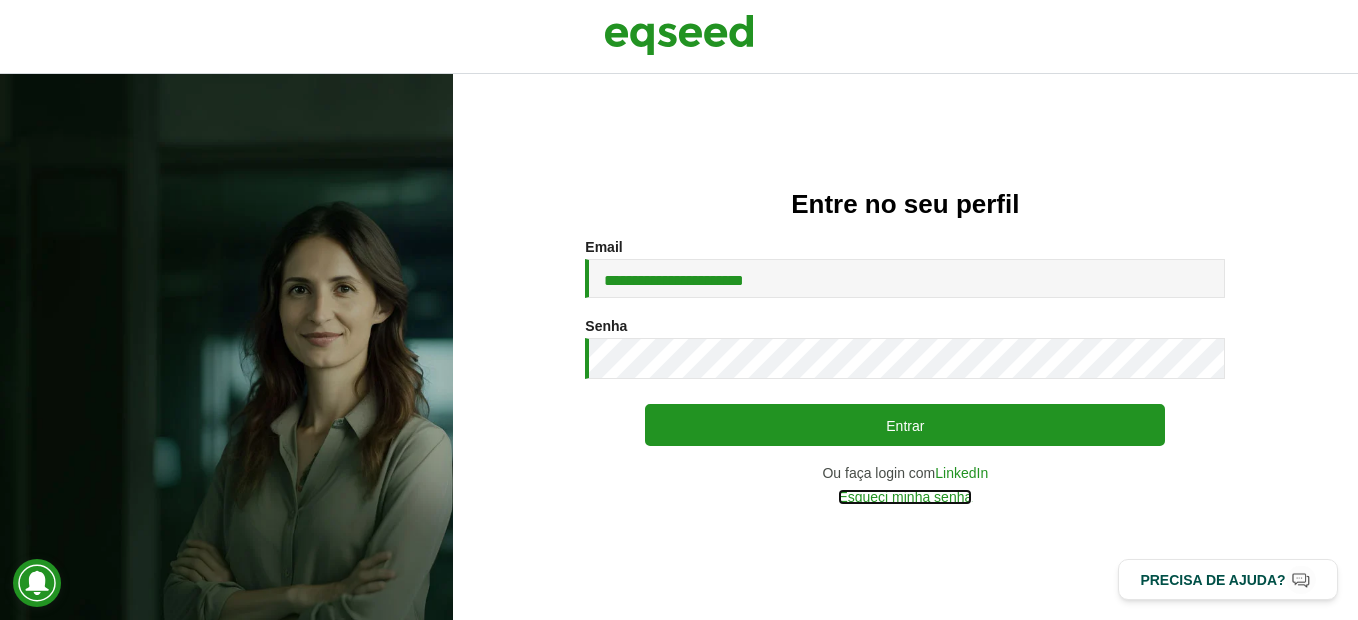 click on "Esqueci minha senha" at bounding box center [905, 497] 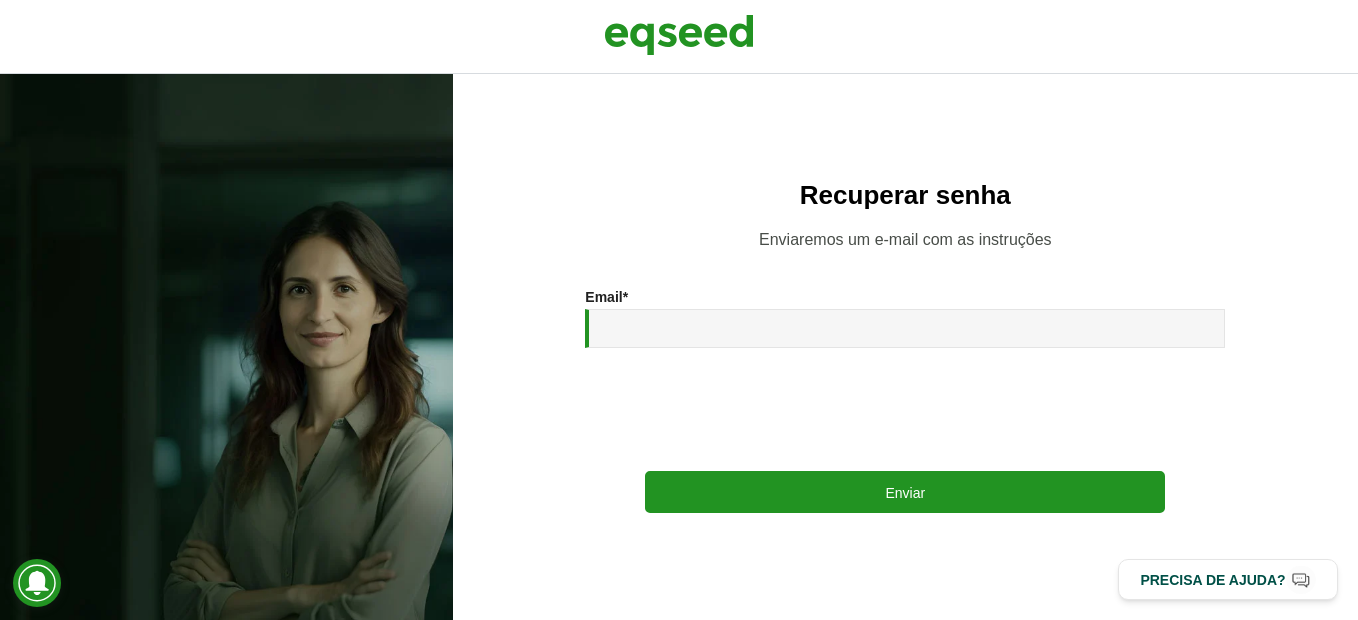 scroll, scrollTop: 0, scrollLeft: 0, axis: both 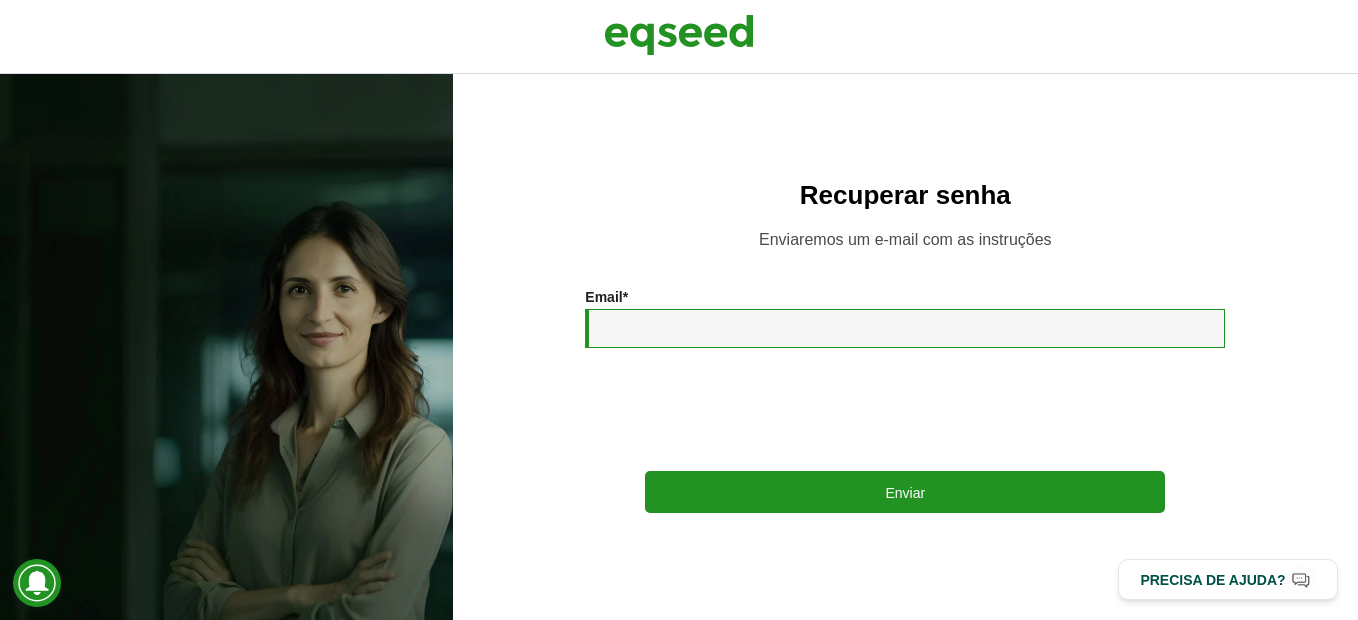 click on "Email  *" at bounding box center [905, 328] 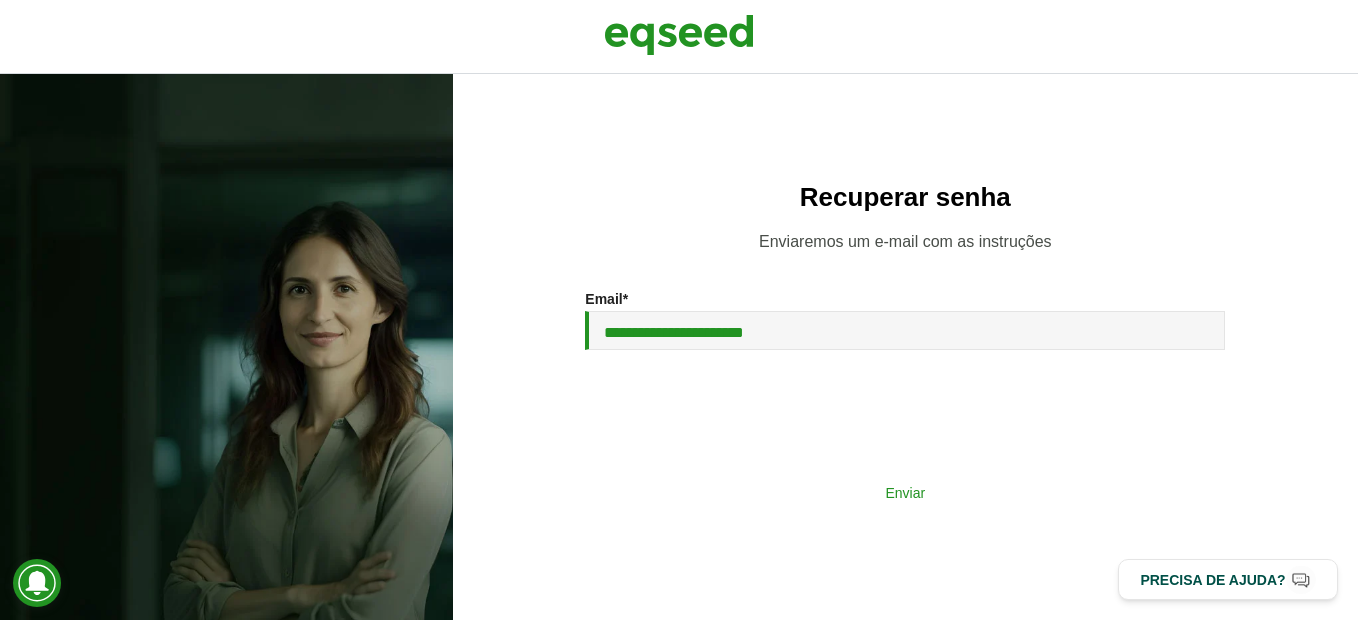 click on "Enviar" at bounding box center [905, 492] 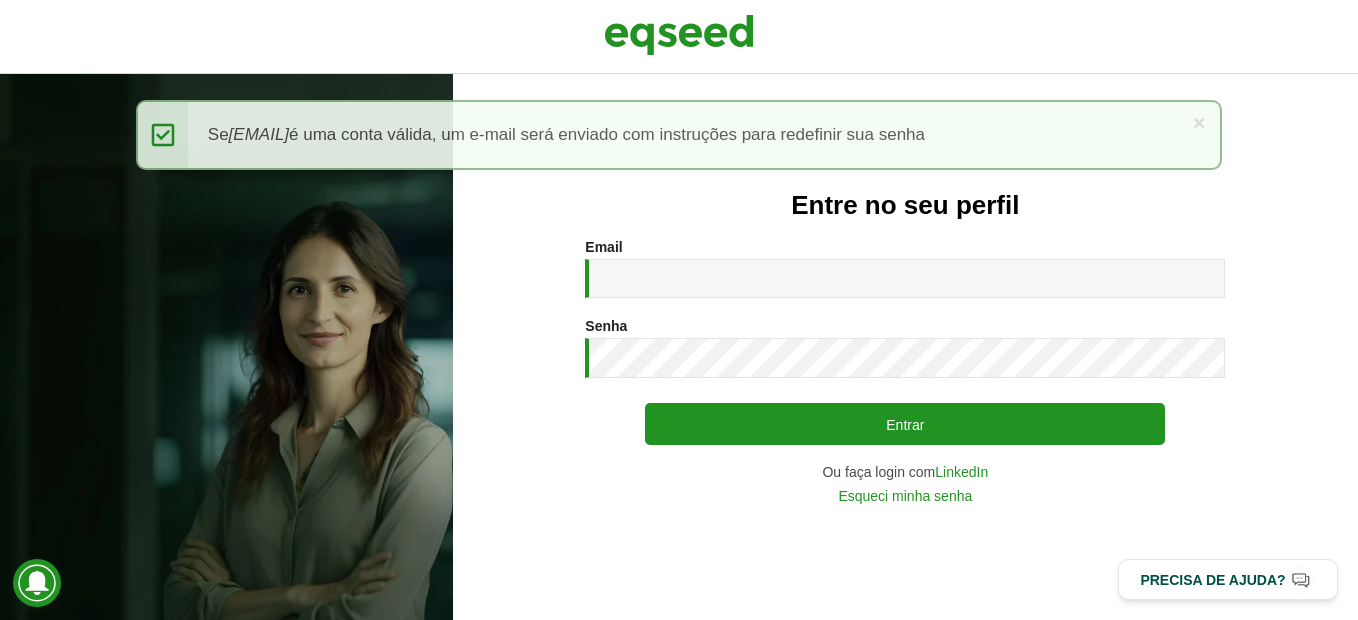 scroll, scrollTop: 0, scrollLeft: 0, axis: both 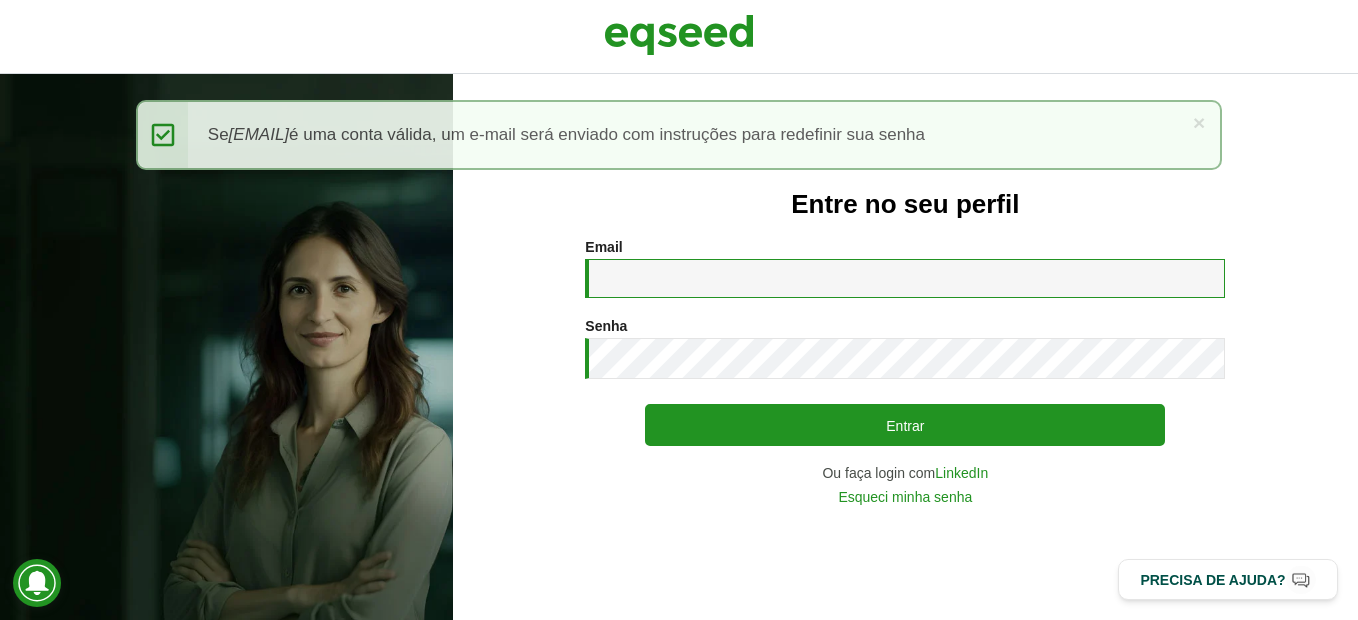 click on "Email  *" at bounding box center [905, 278] 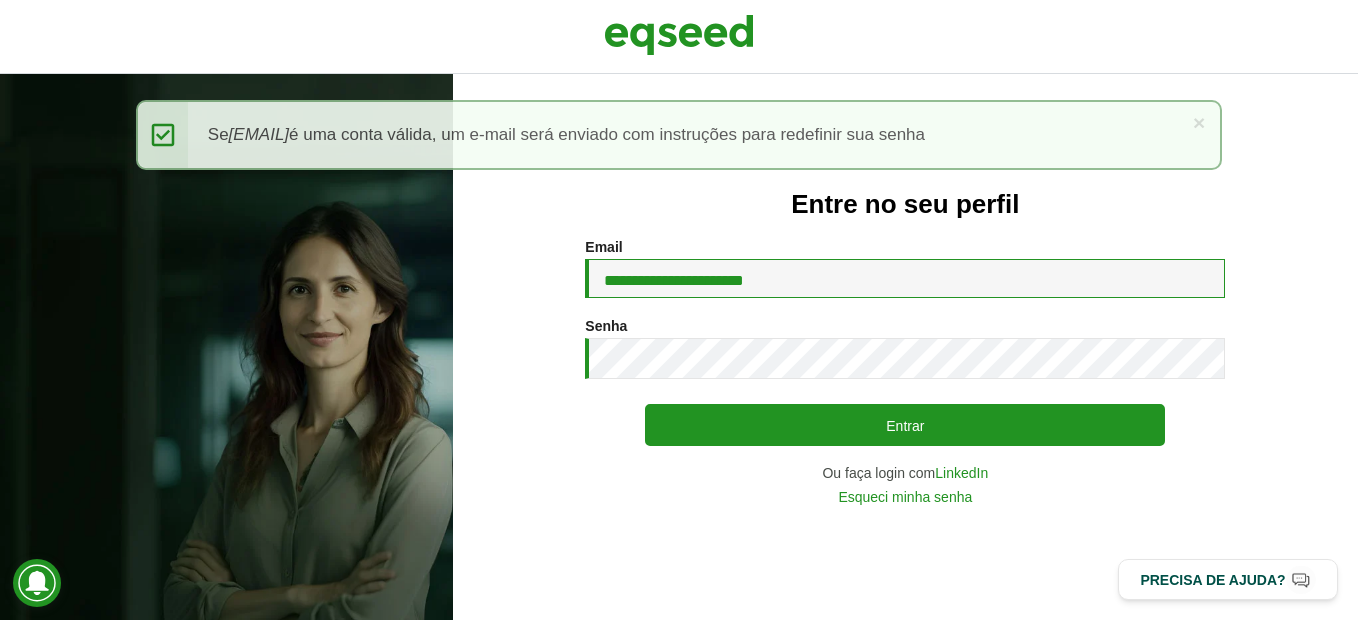 drag, startPoint x: 785, startPoint y: 281, endPoint x: 576, endPoint y: 273, distance: 209.15306 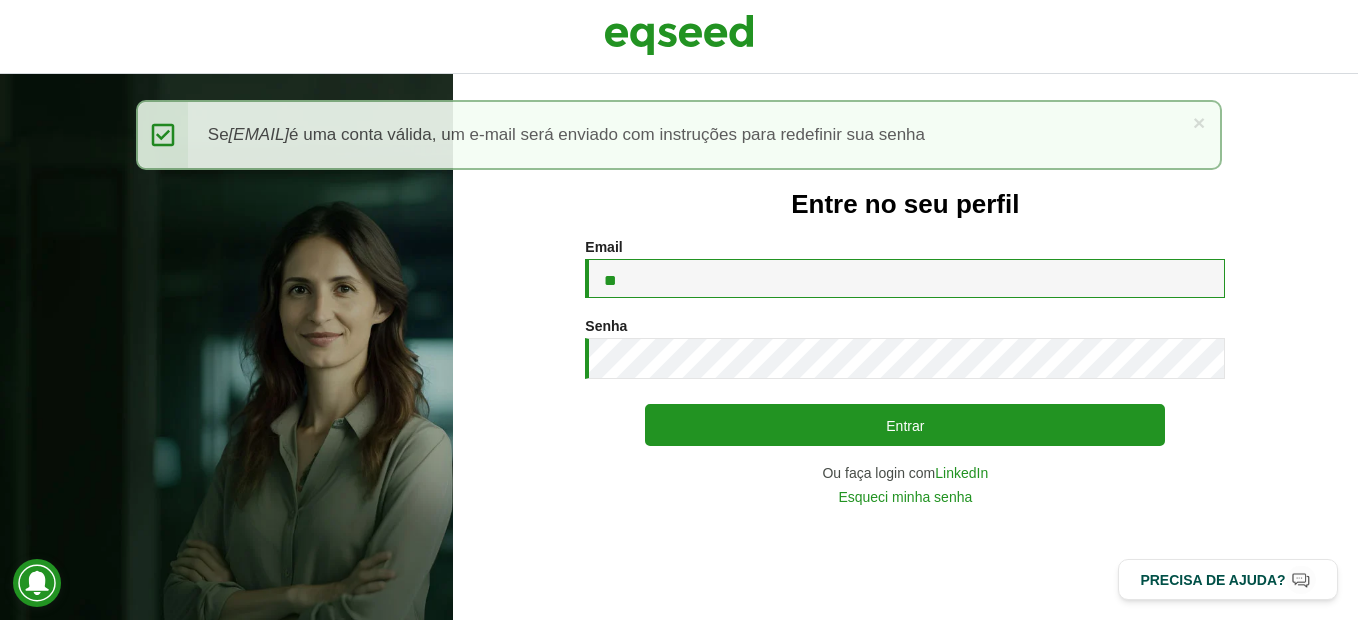 type on "**********" 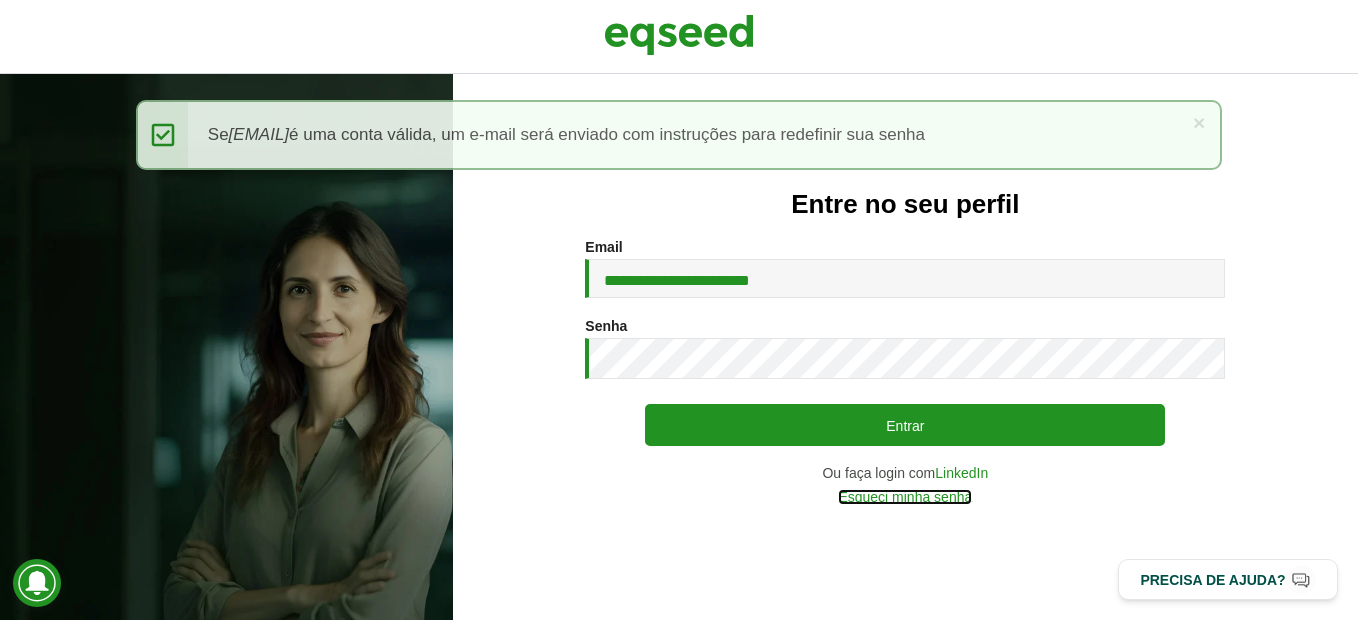 click on "Esqueci minha senha" at bounding box center (905, 497) 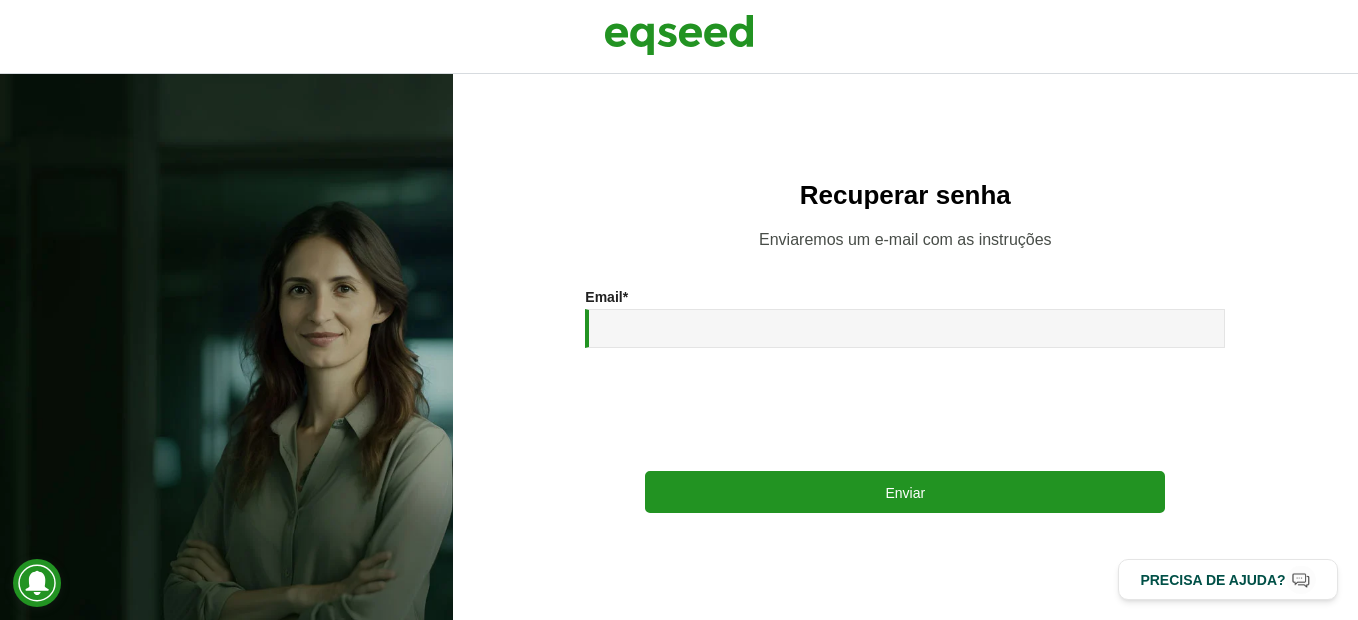 scroll, scrollTop: 0, scrollLeft: 0, axis: both 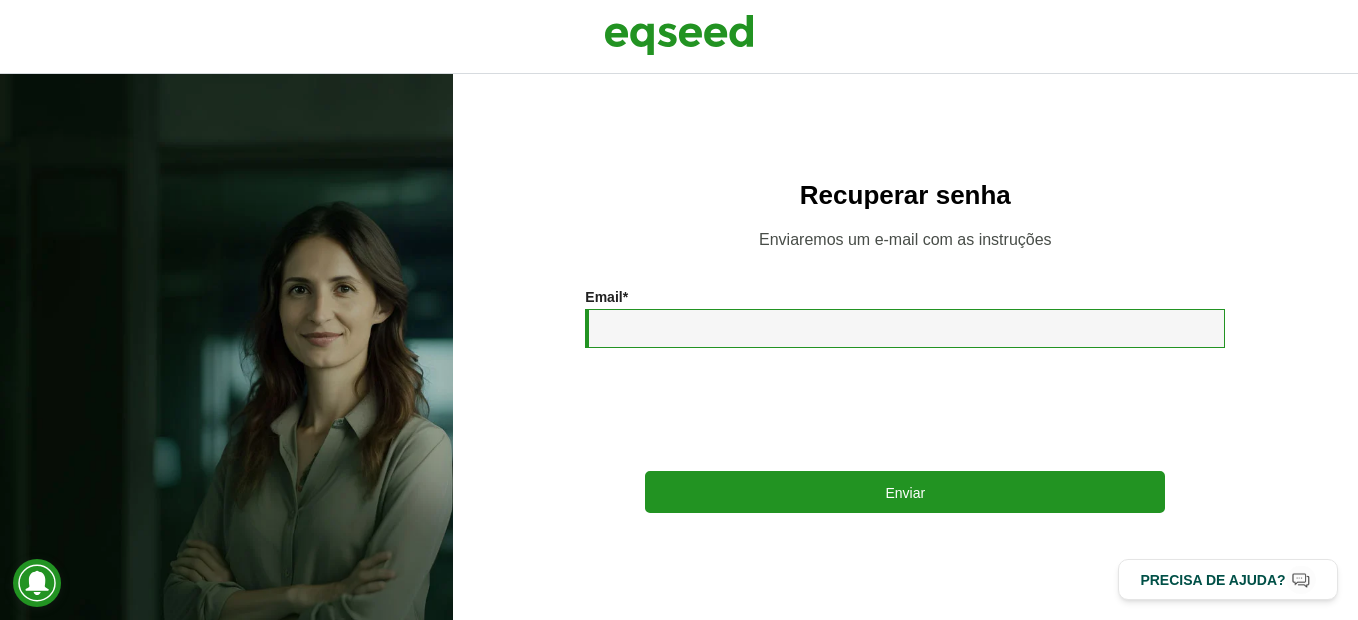 click on "Email  *" at bounding box center (905, 328) 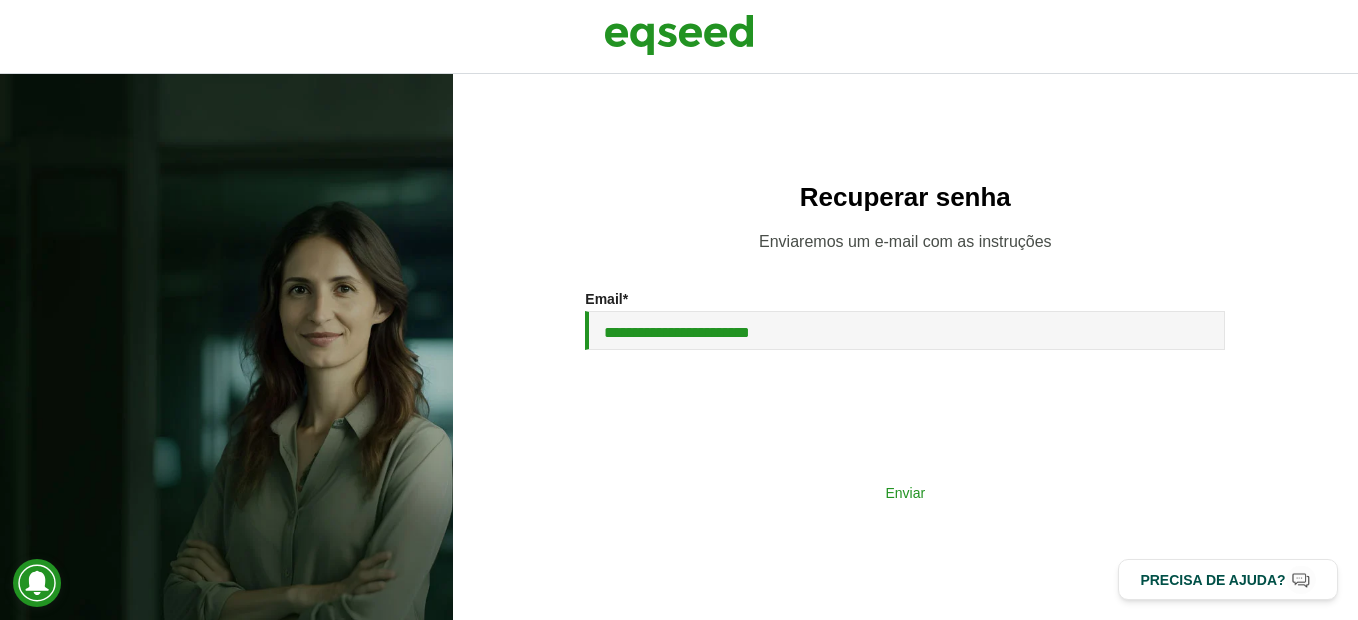 click on "Enviar" at bounding box center [905, 492] 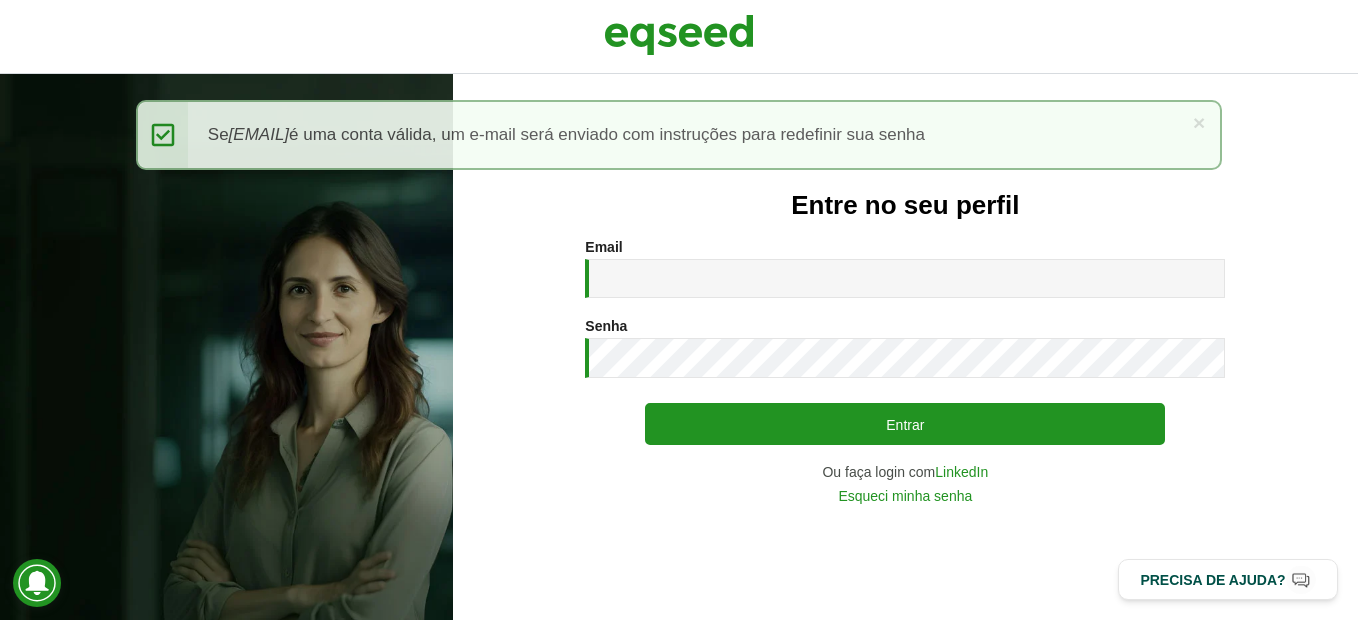 scroll, scrollTop: 0, scrollLeft: 0, axis: both 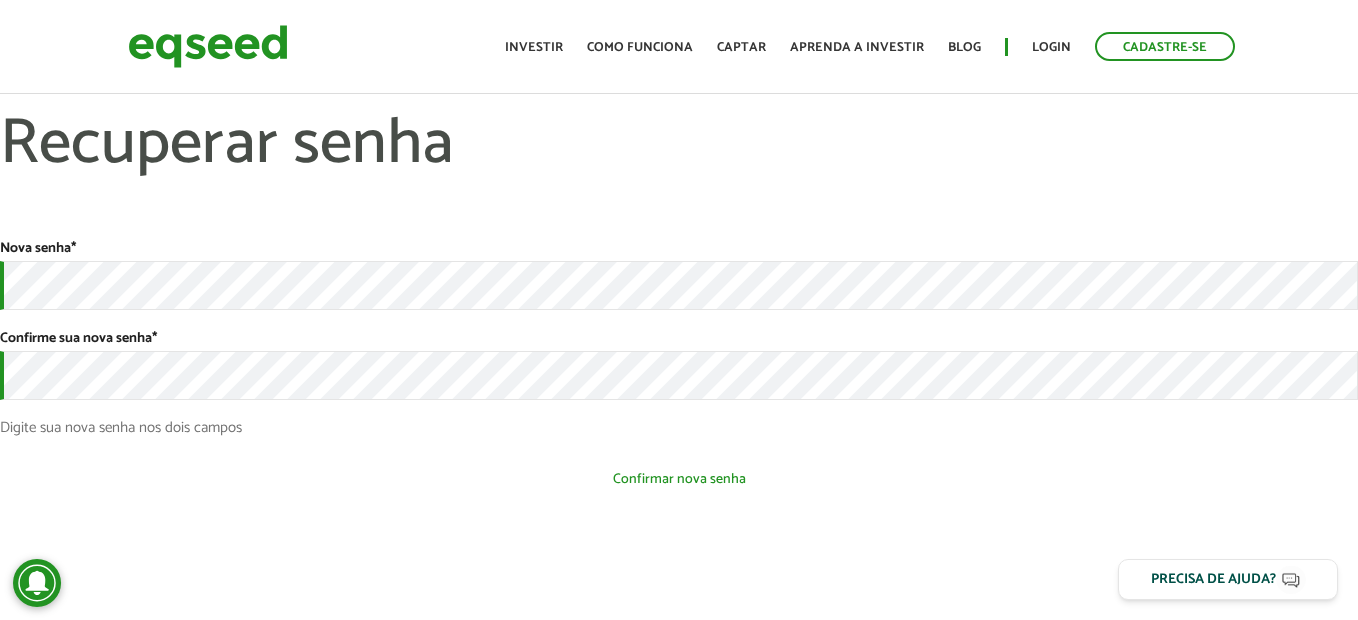 click on "Confirmar nova senha" at bounding box center [679, 479] 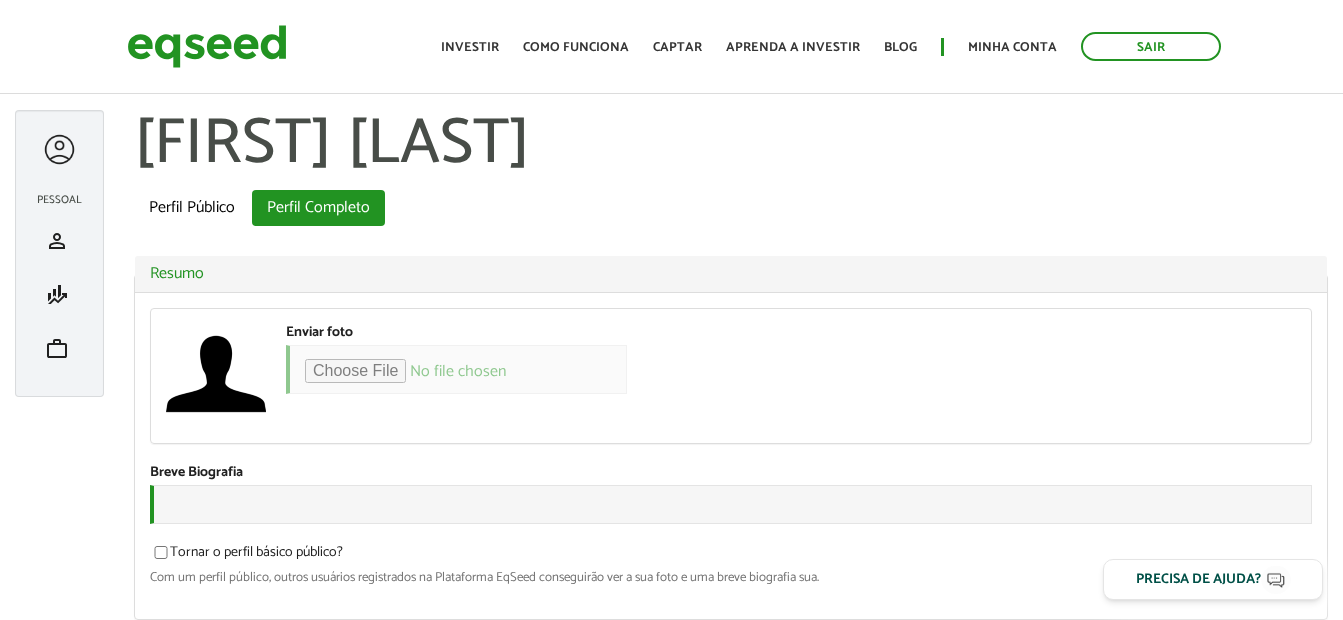 scroll, scrollTop: 0, scrollLeft: 0, axis: both 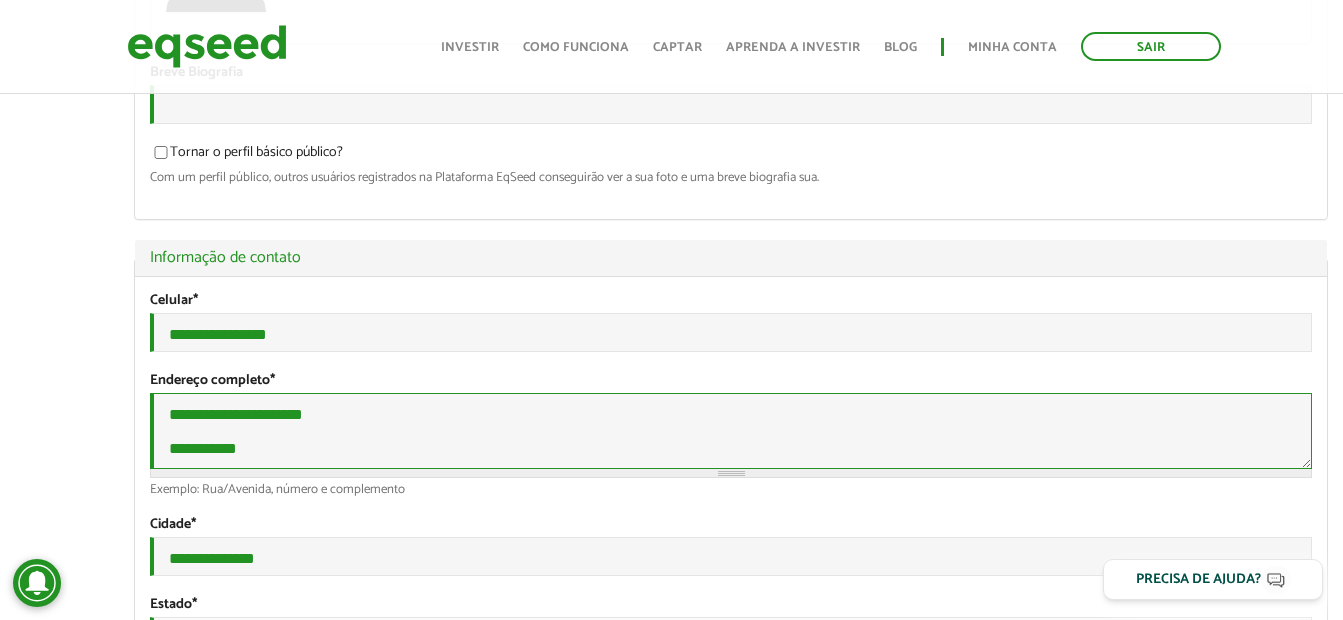 click on "**********" at bounding box center (731, 431) 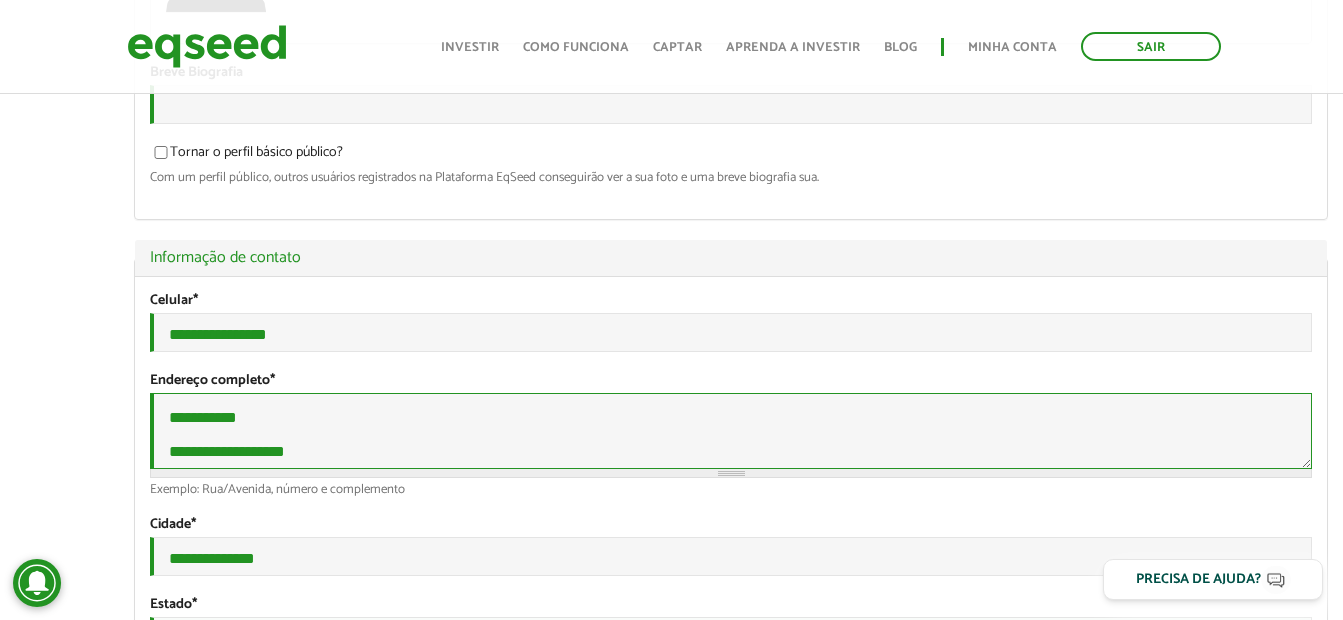 scroll, scrollTop: 81, scrollLeft: 0, axis: vertical 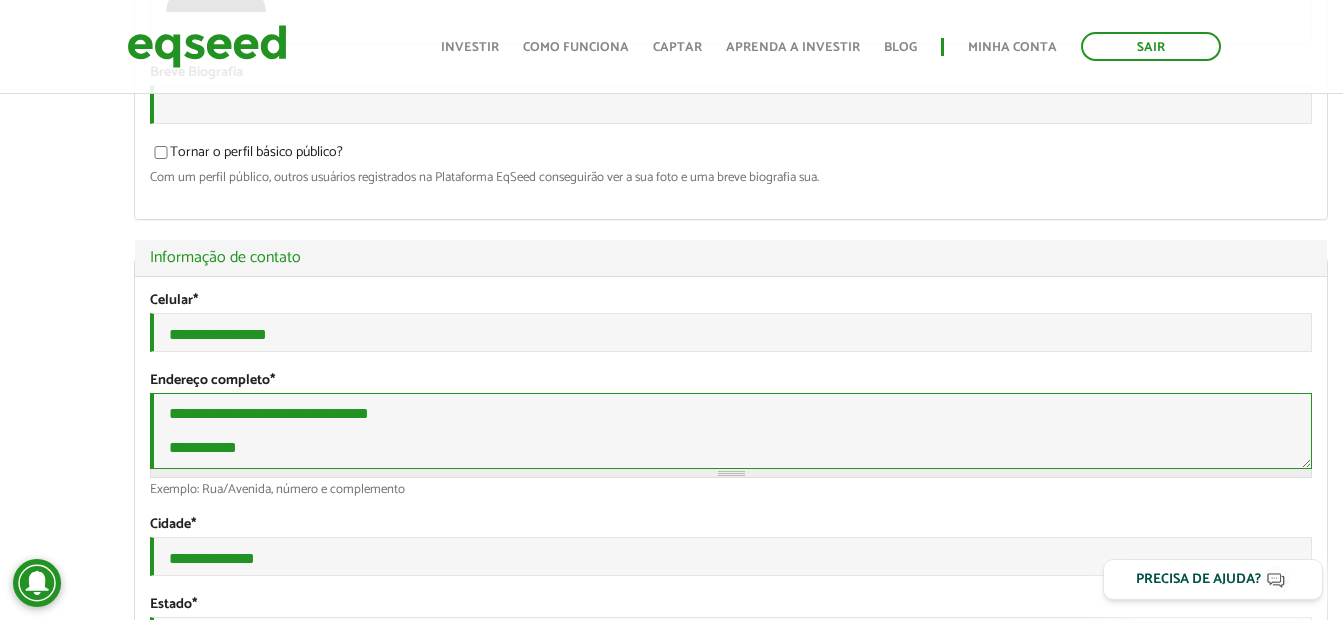 click on "**********" at bounding box center (731, 431) 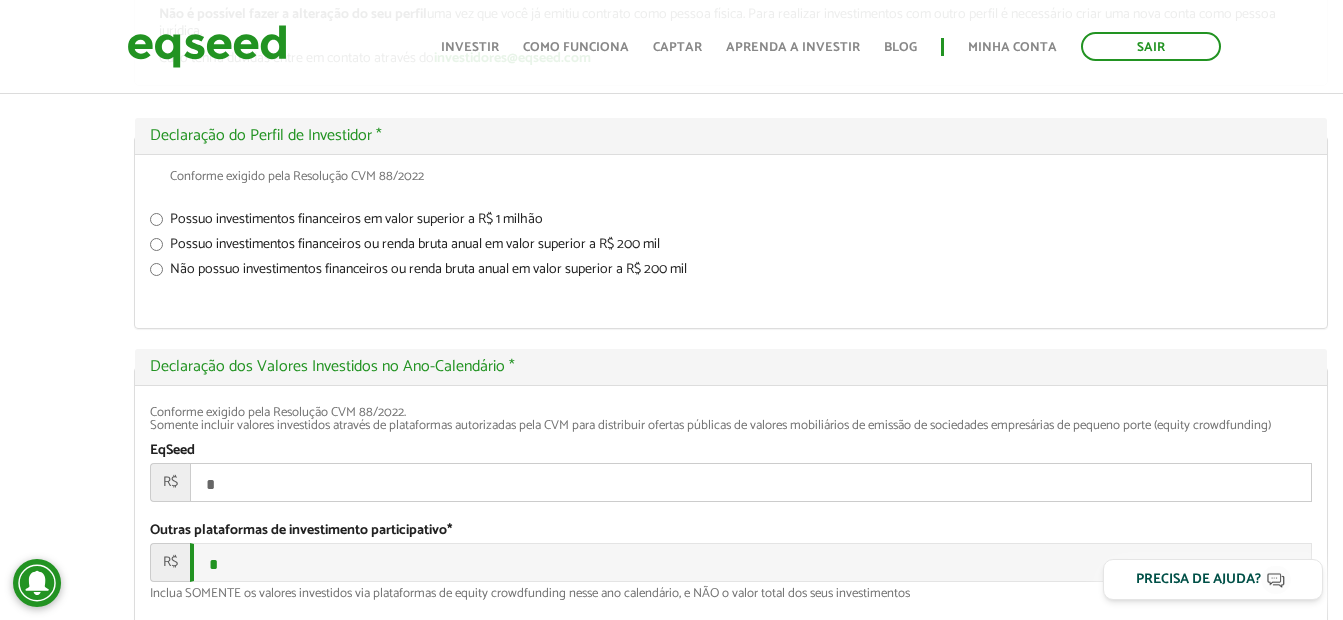 scroll, scrollTop: 2400, scrollLeft: 0, axis: vertical 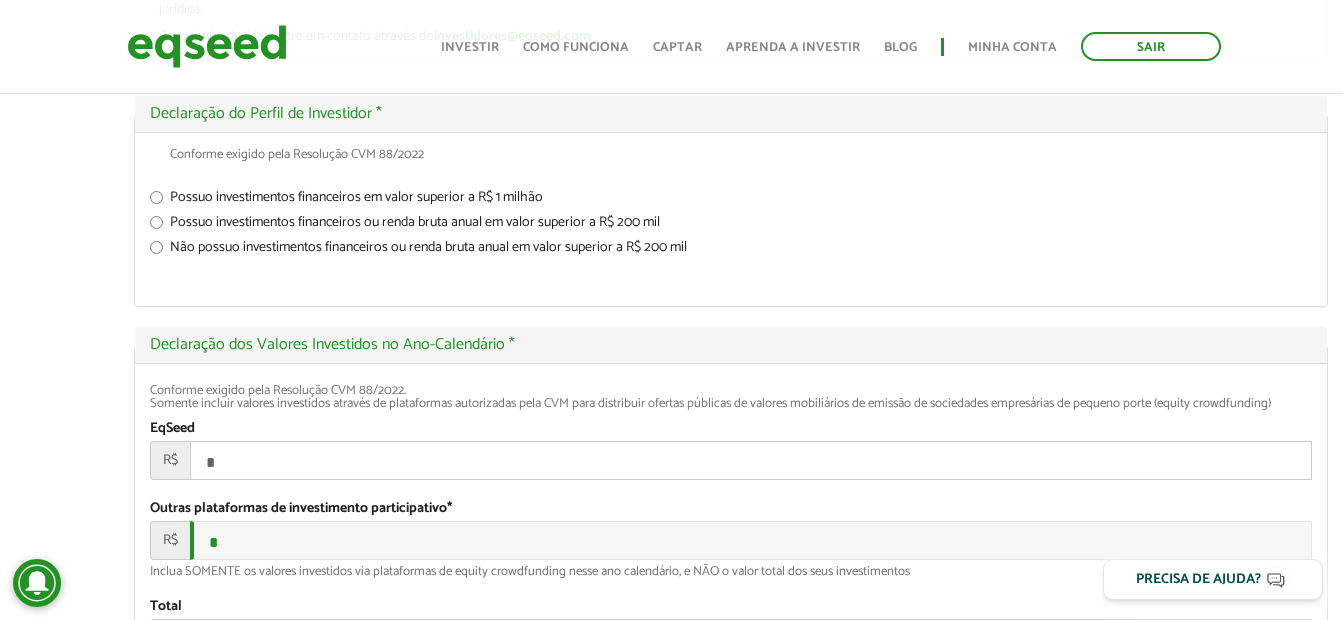 type on "**********" 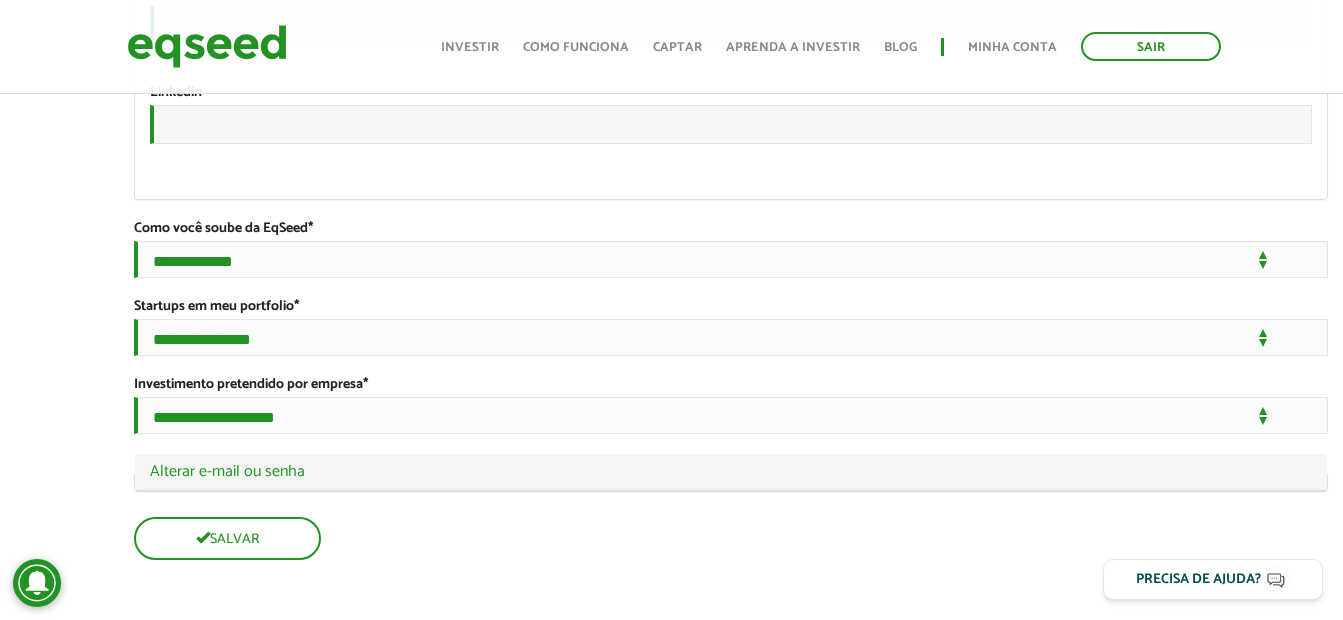 scroll, scrollTop: 3870, scrollLeft: 0, axis: vertical 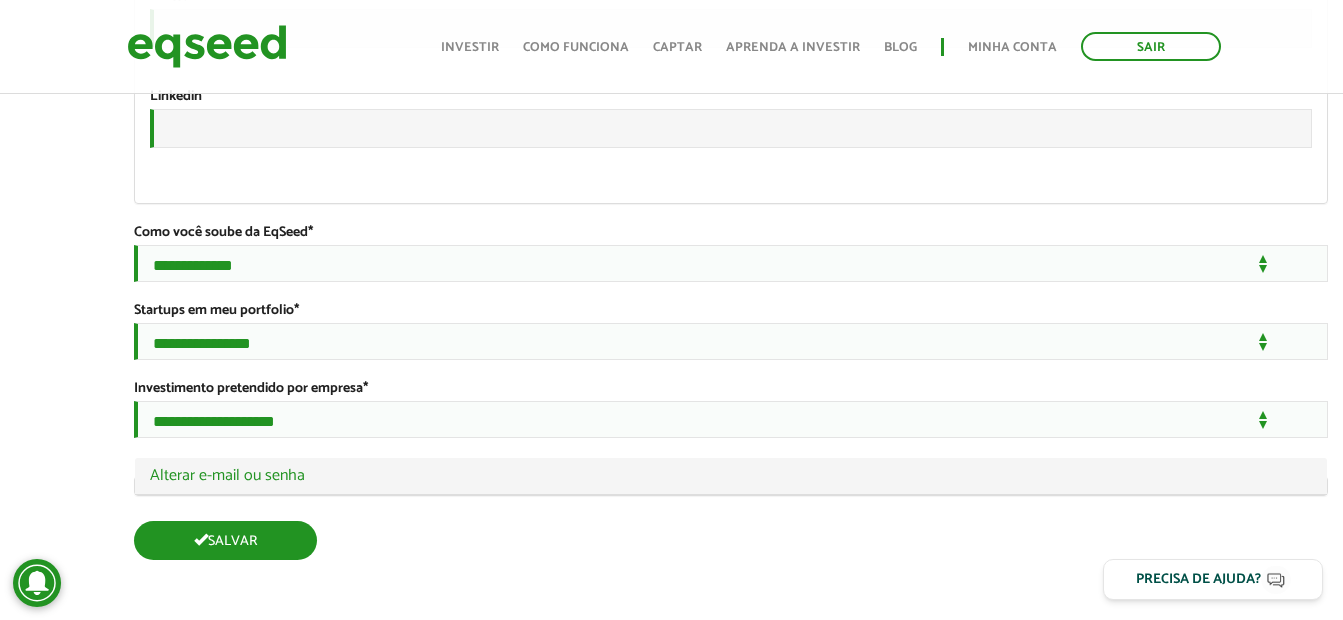 click on "Salvar" at bounding box center (225, 540) 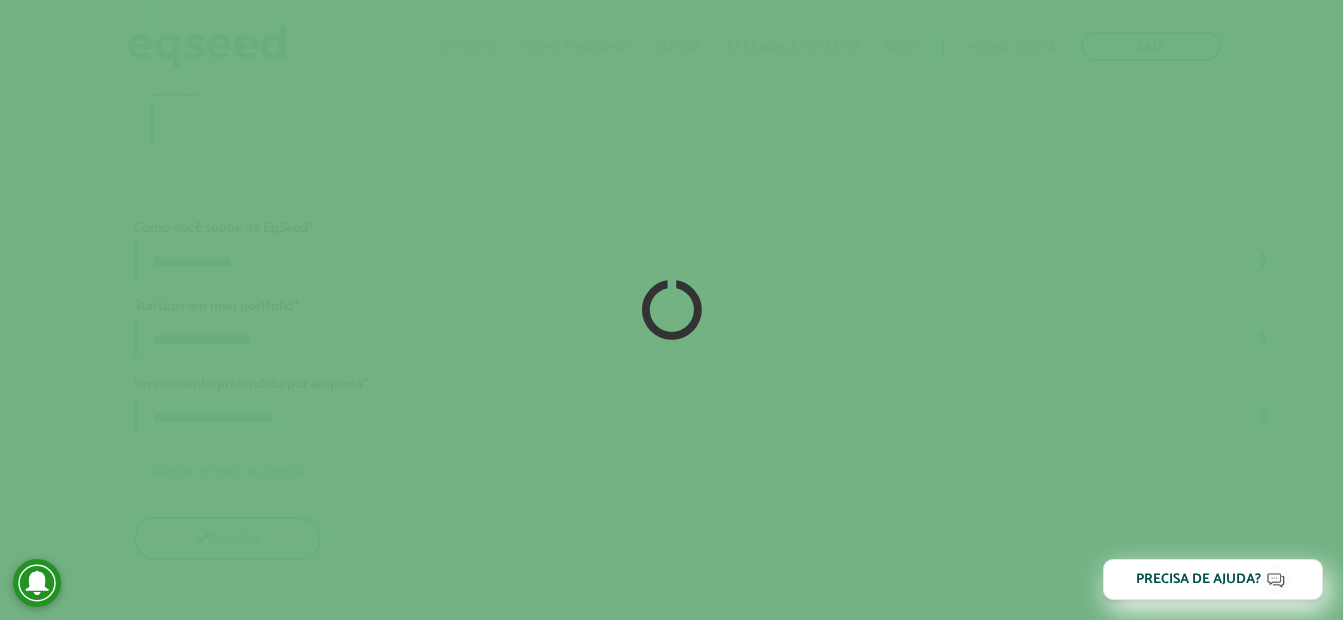 type on "Salvar" 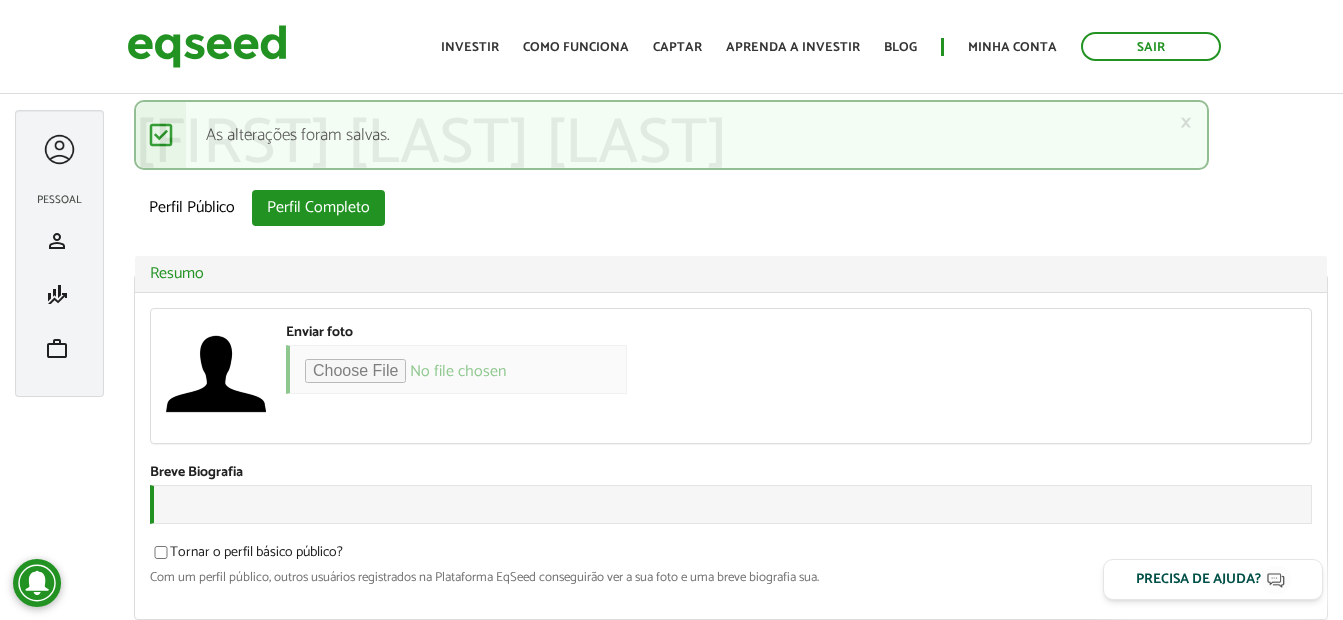 scroll, scrollTop: 0, scrollLeft: 0, axis: both 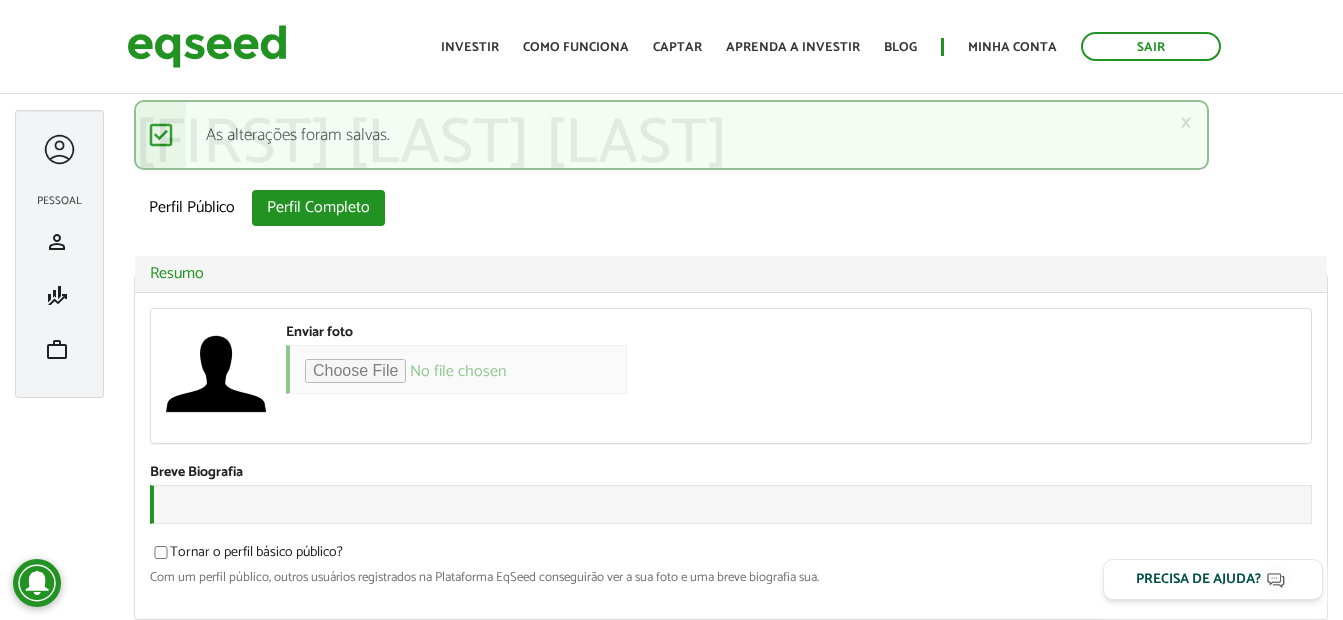 click at bounding box center (59, 149) 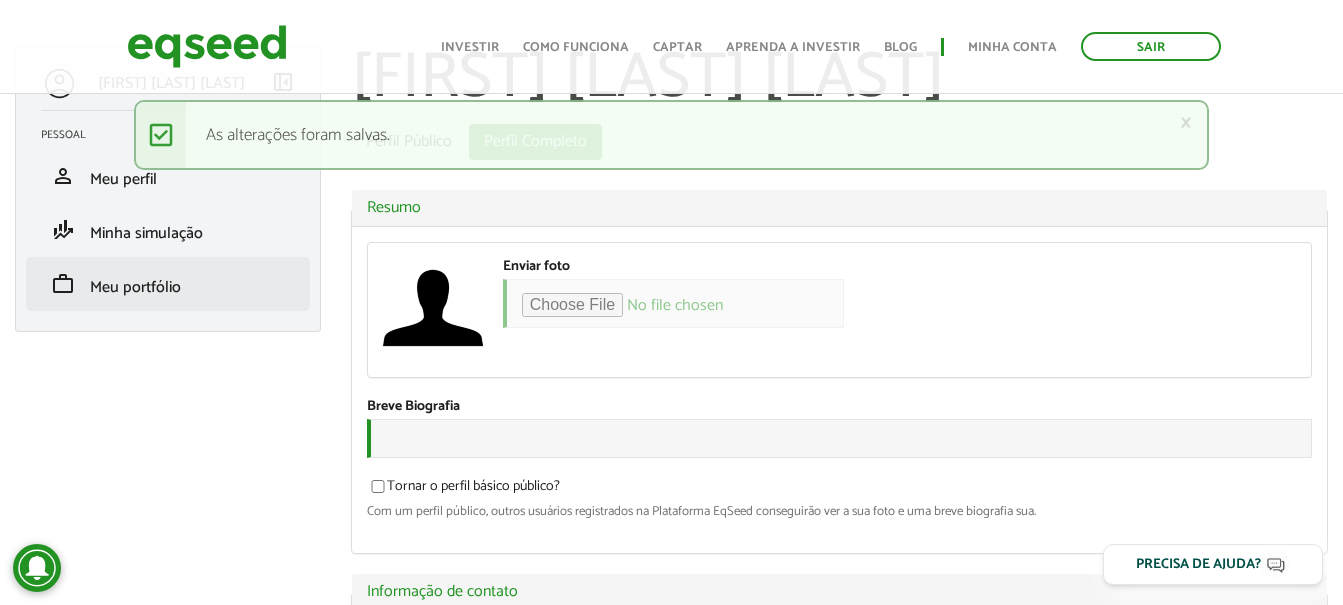 scroll, scrollTop: 0, scrollLeft: 0, axis: both 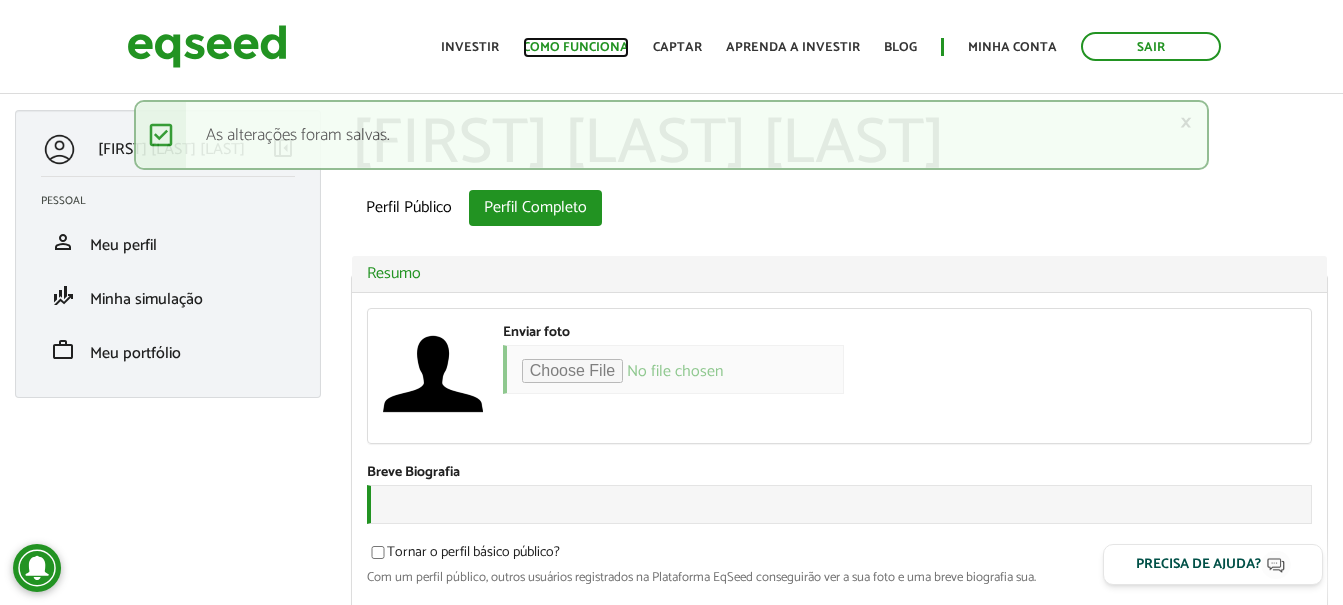 click on "Como funciona" at bounding box center (576, 47) 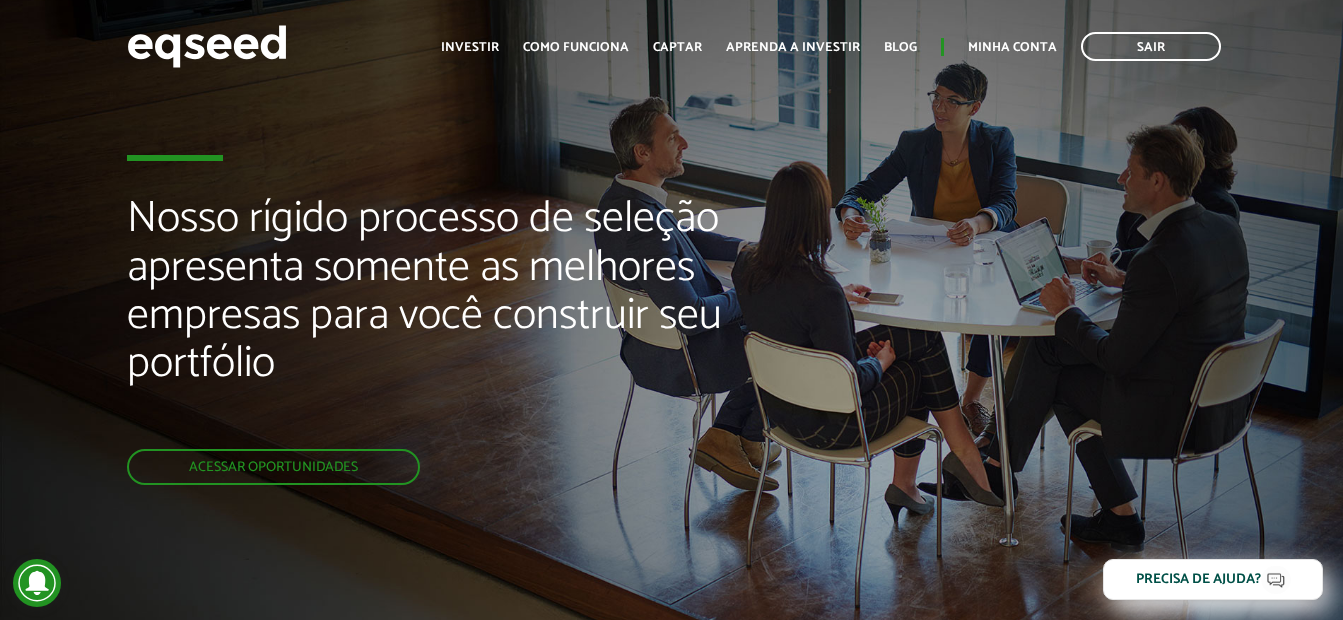 scroll, scrollTop: 0, scrollLeft: 0, axis: both 